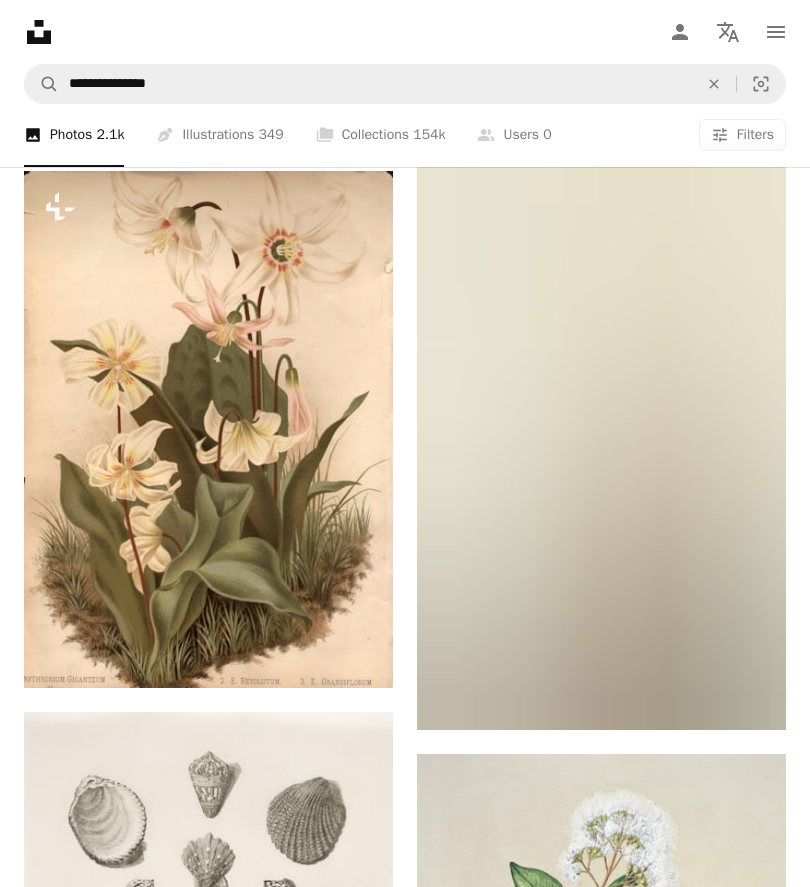 scroll, scrollTop: 25064, scrollLeft: 0, axis: vertical 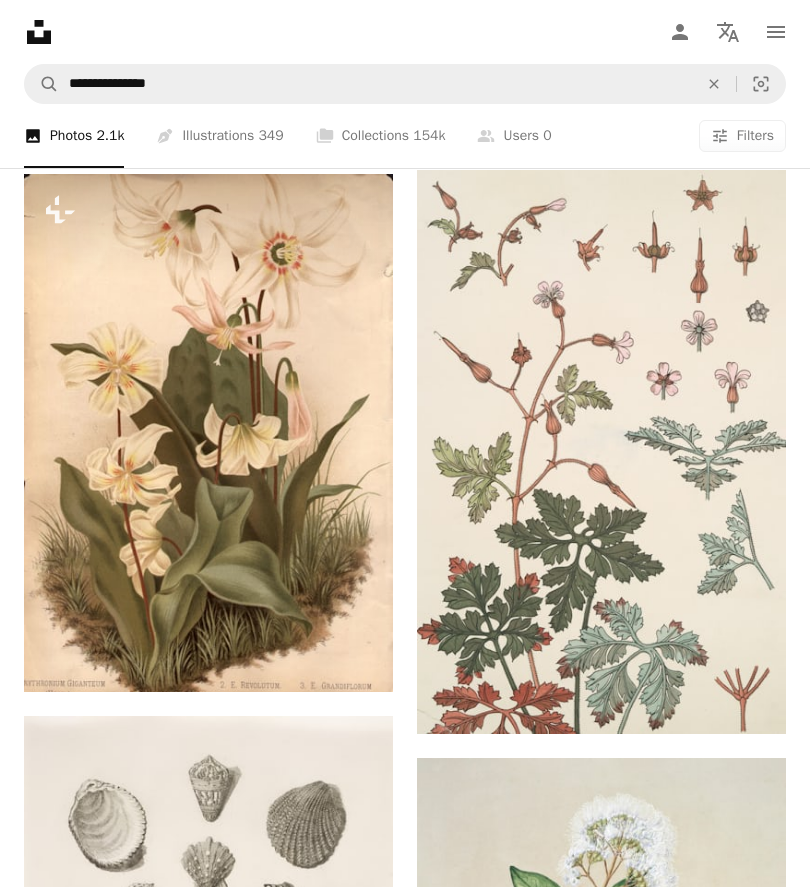 click on "Pen Tool Illustrations   349" at bounding box center (219, 136) 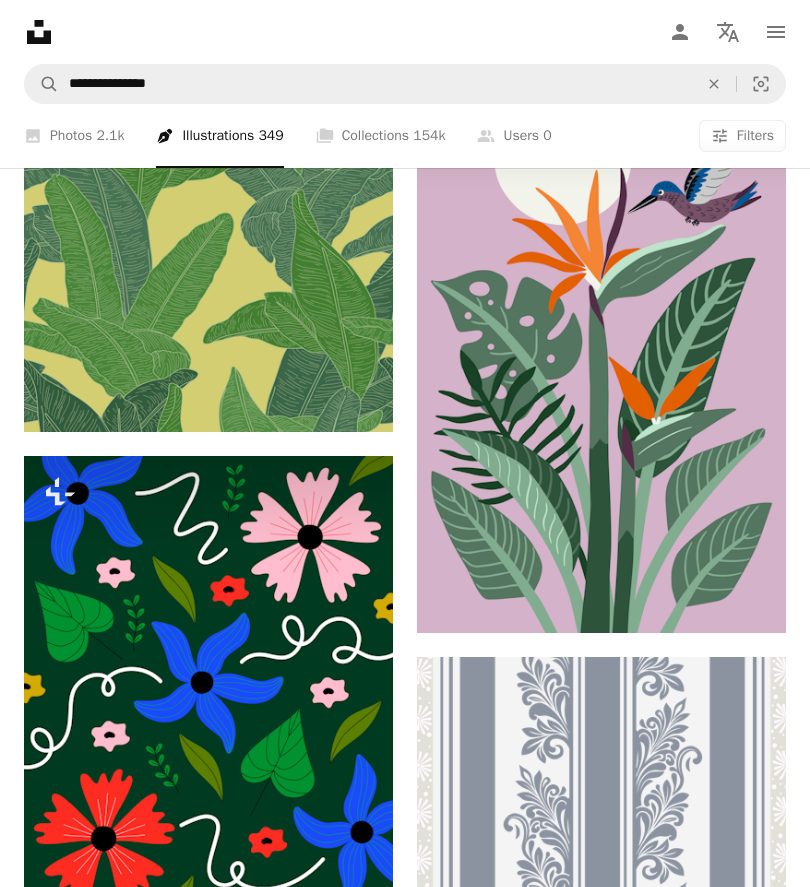 scroll, scrollTop: 1002, scrollLeft: 0, axis: vertical 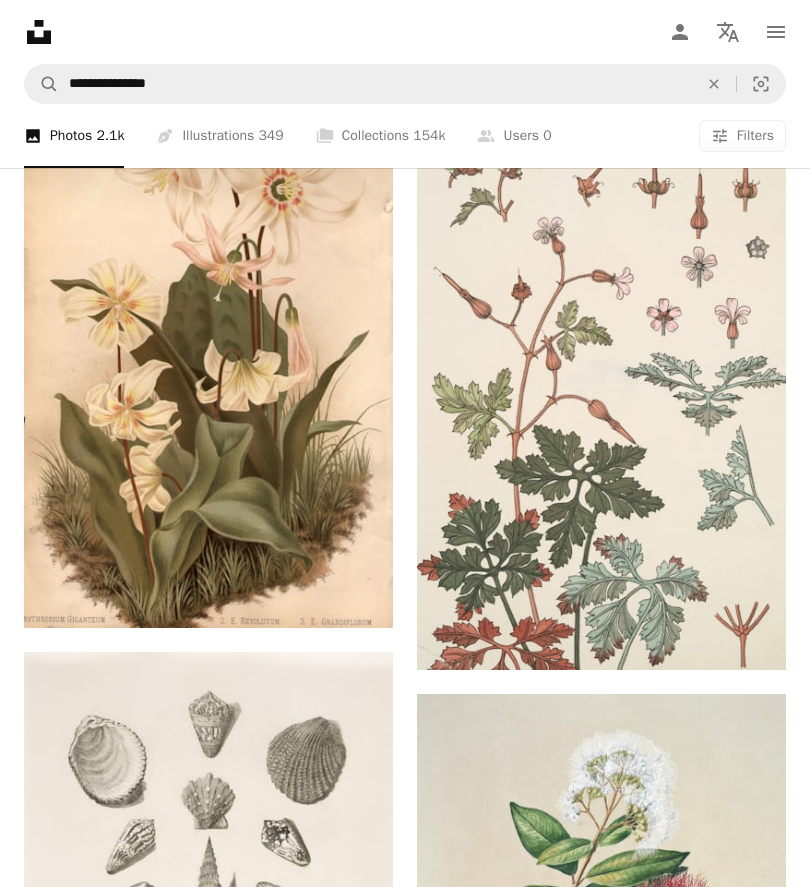 click at bounding box center (208, 369) 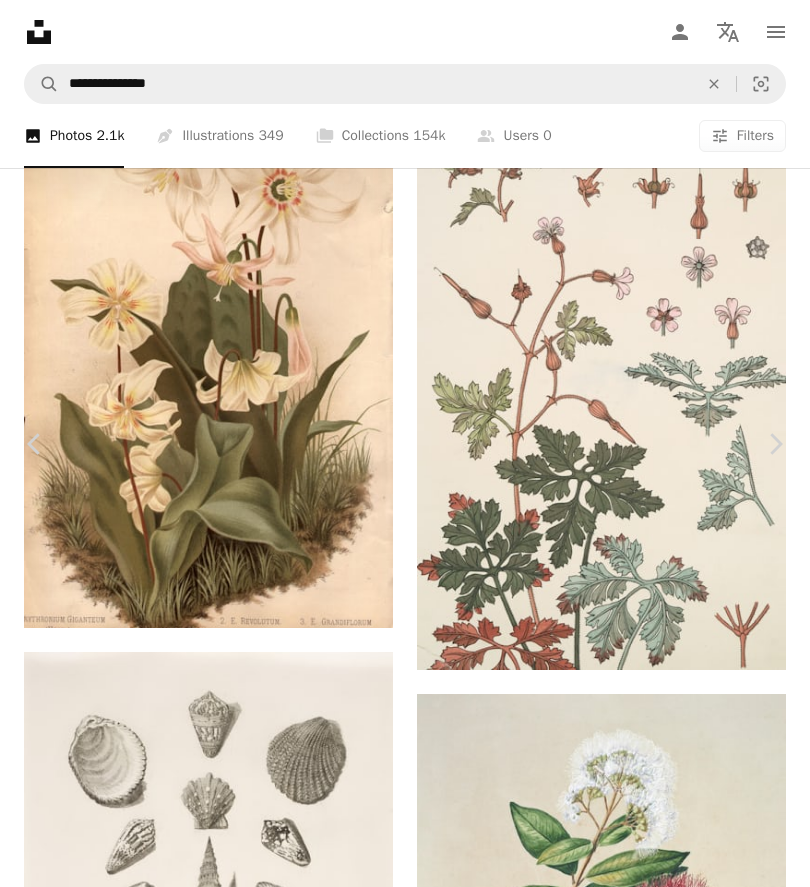 click on "Got it!" at bounding box center (456, 6874) 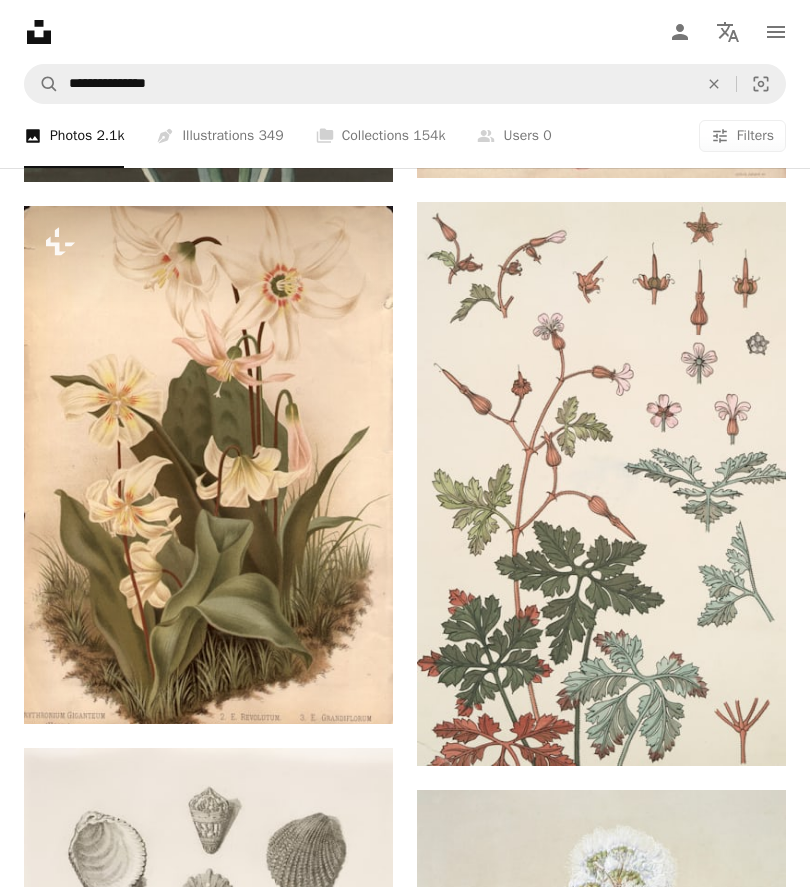 scroll, scrollTop: 25023, scrollLeft: 0, axis: vertical 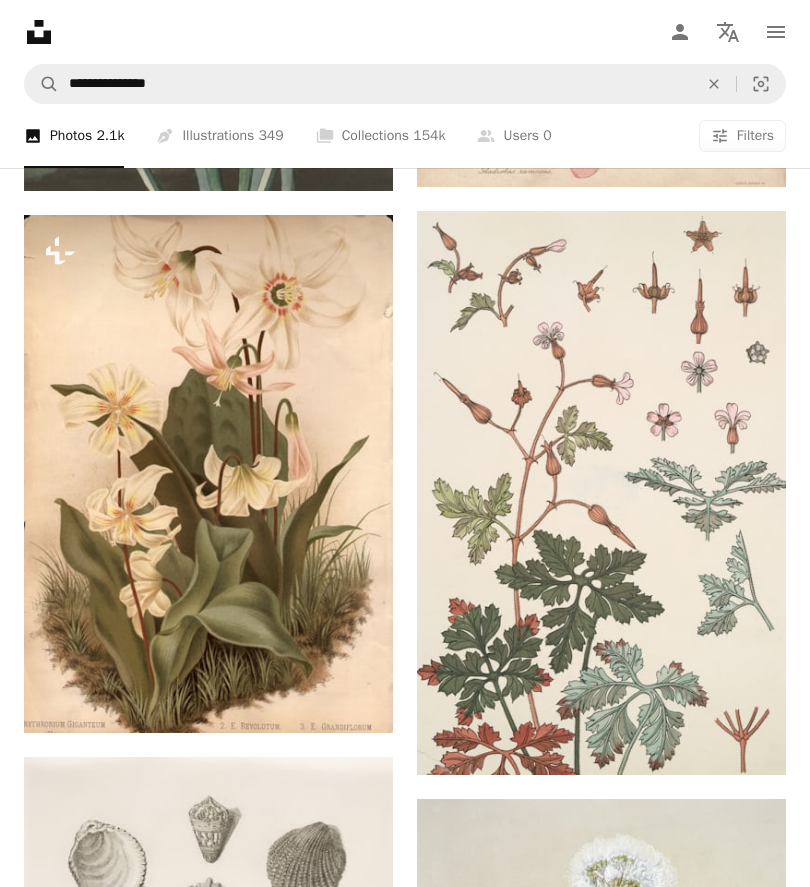 click at bounding box center [208, 474] 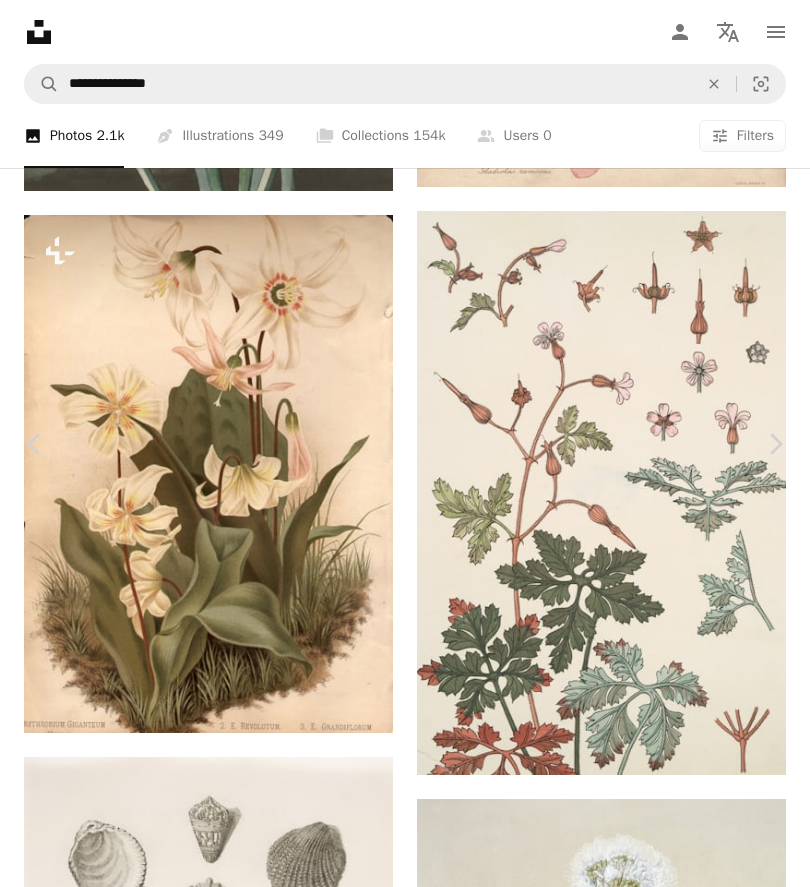 click on "An X shape Chevron left Chevron right Getty Images For  Unsplash+ A heart A plus sign A lock Download Zoom in A forward-right arrow Share More Actions Calendar outlined Published on  October 31, 2022 Safety Licensed under the  Unsplash+ License flower plant illustration flora botanical archival color image botany Creative Commons images Related images Plus sign for Unsplash+ A heart A plus sign Getty Images For  Unsplash+ A lock Download Plus sign for Unsplash+ A heart A plus sign Getty Images For  Unsplash+ A lock Download Plus sign for Unsplash+ A heart A plus sign Getty Images For  Unsplash+ A lock Download Plus sign for Unsplash+ A heart A plus sign Getty Images For  Unsplash+ A lock Download Plus sign for Unsplash+ A heart A plus sign Getty Images For  Unsplash+ A lock Download Plus sign for Unsplash+ A heart A plus sign Getty Images For  Unsplash+ A lock Download Plus sign for Unsplash+ A heart A plus sign For  For" at bounding box center [405, 7277] 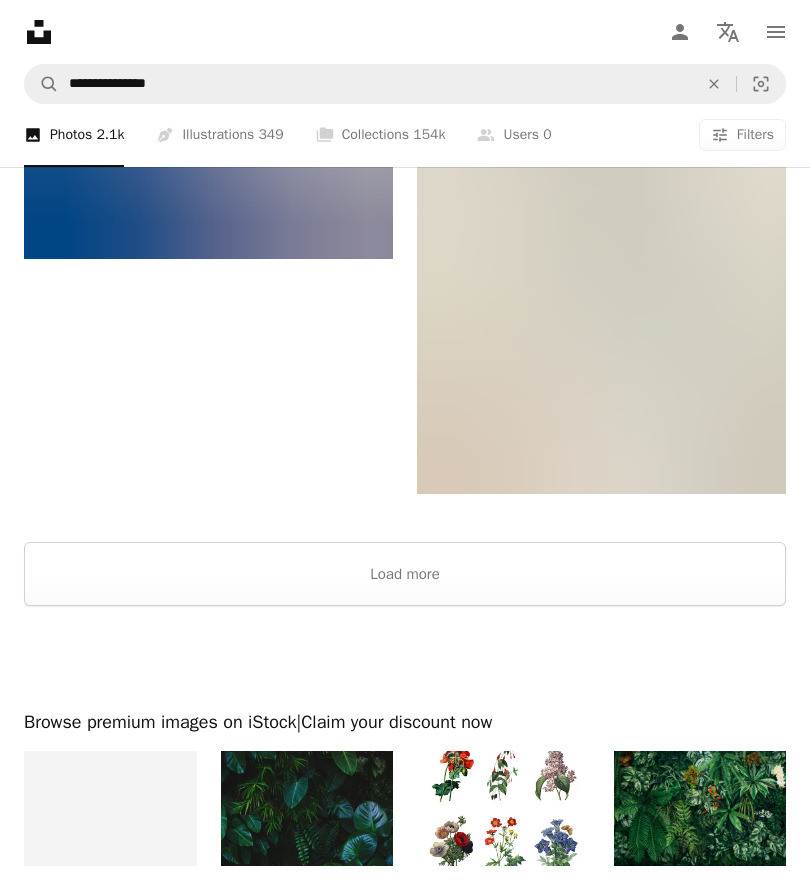 scroll, scrollTop: 30810, scrollLeft: 0, axis: vertical 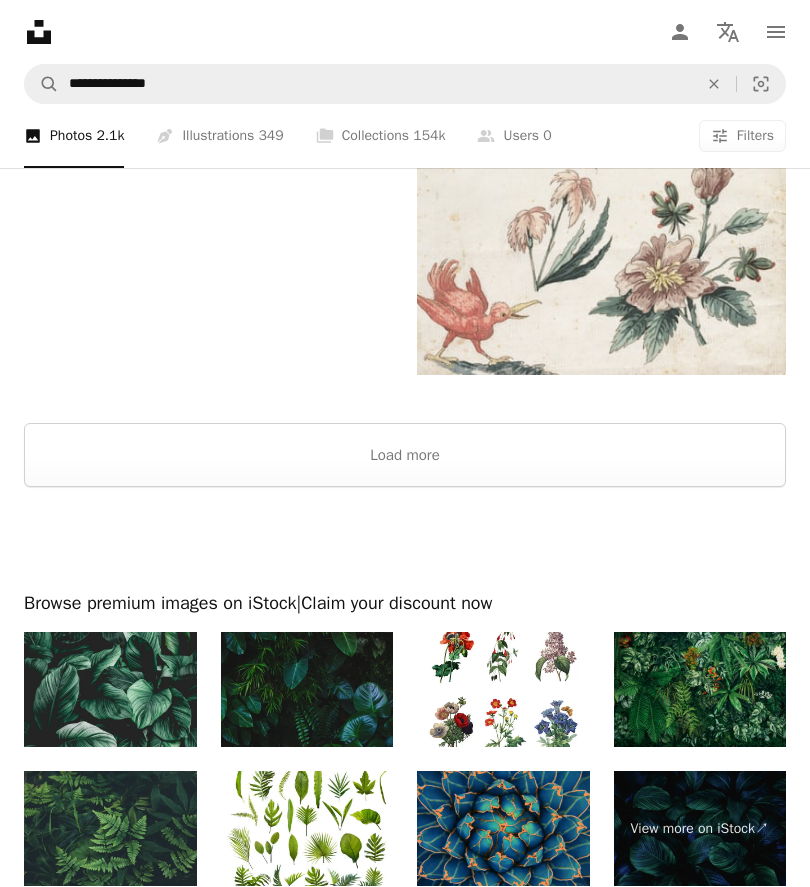 click on "Load more" at bounding box center [405, 455] 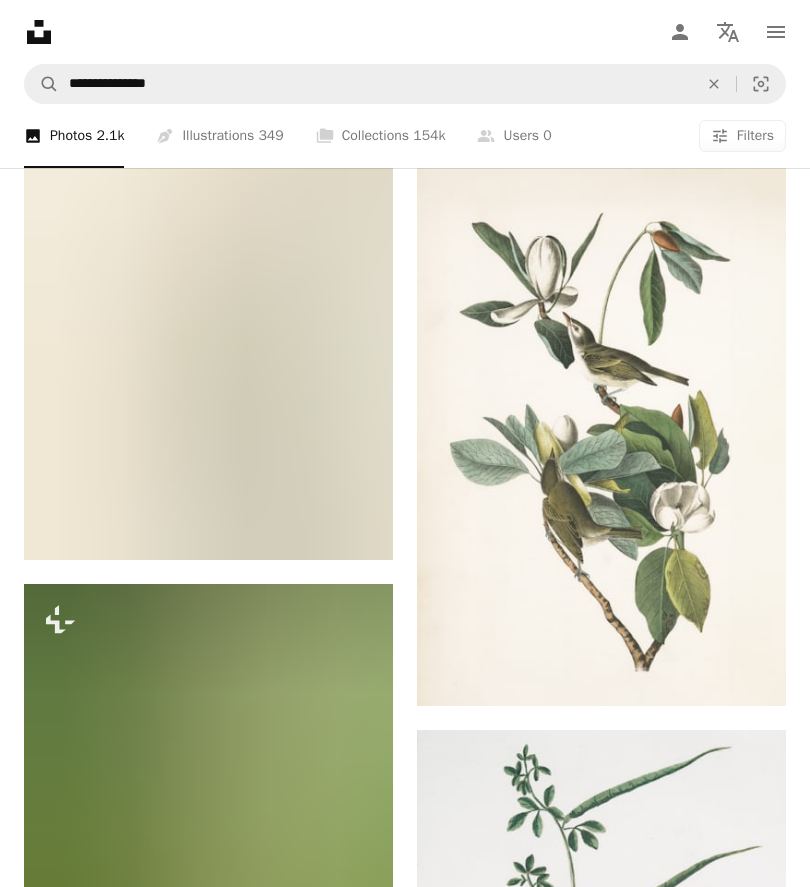 scroll, scrollTop: 80425, scrollLeft: 0, axis: vertical 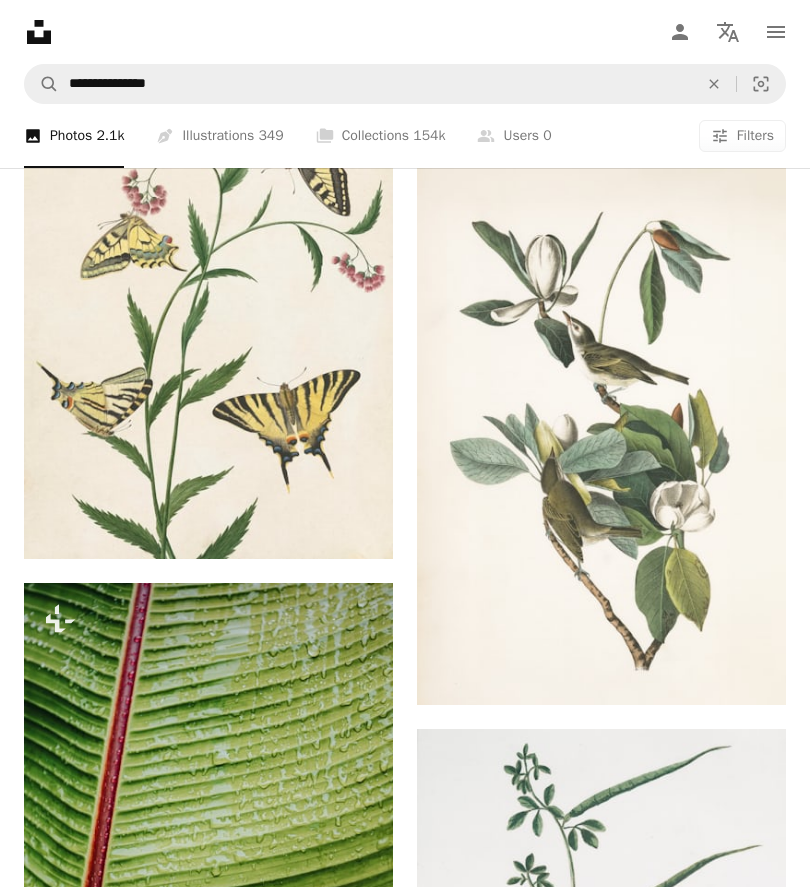 click at bounding box center [601, 428] 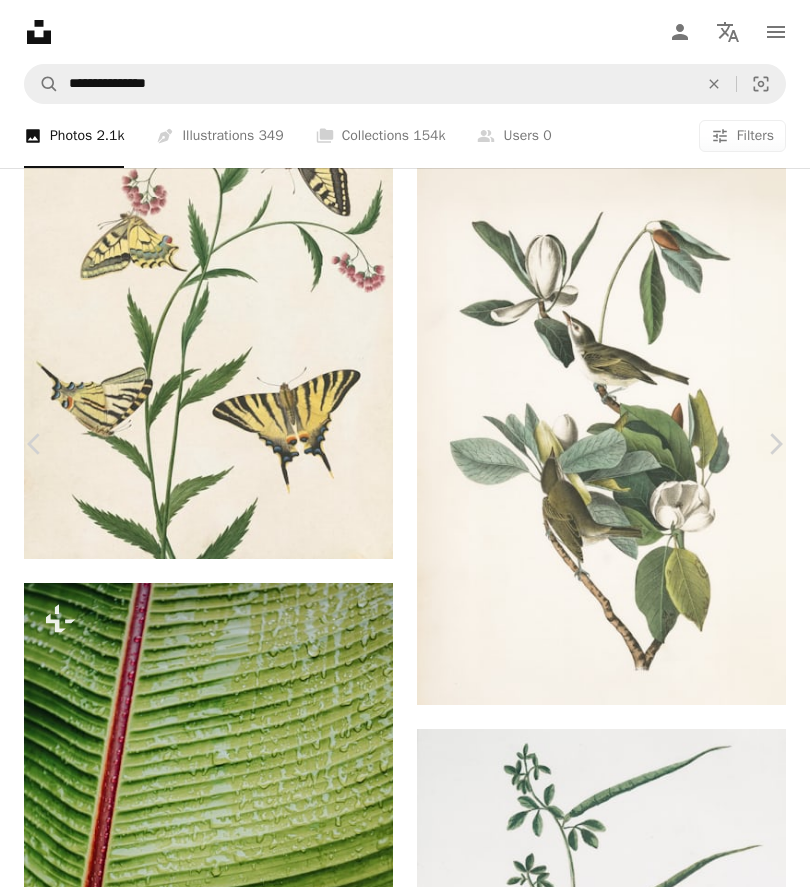 click at bounding box center (405, 3886) 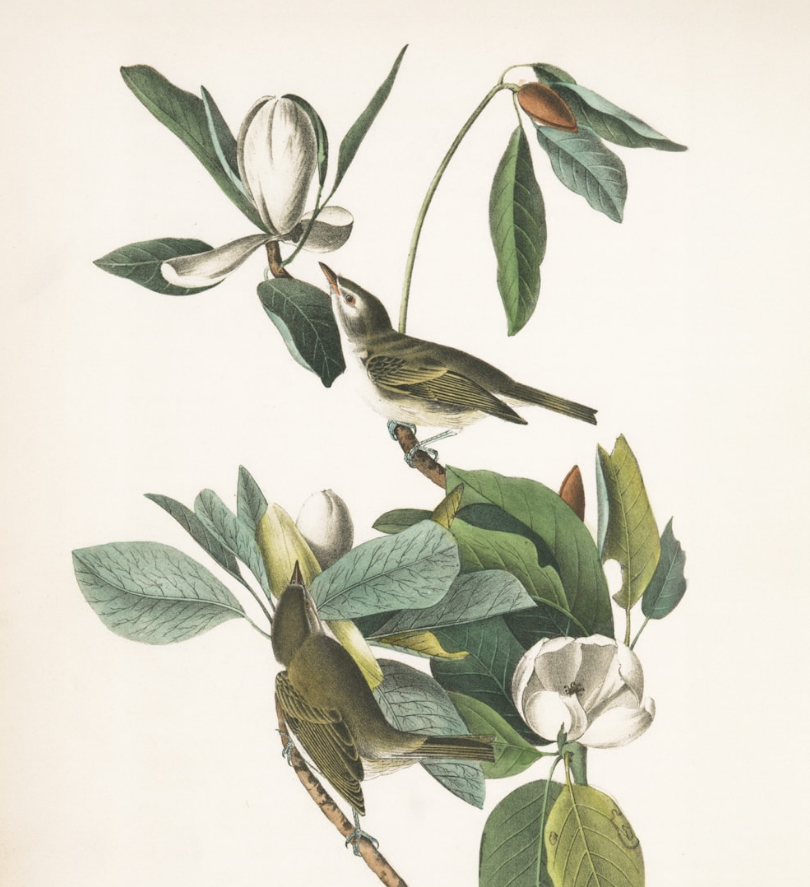 scroll, scrollTop: 0, scrollLeft: 0, axis: both 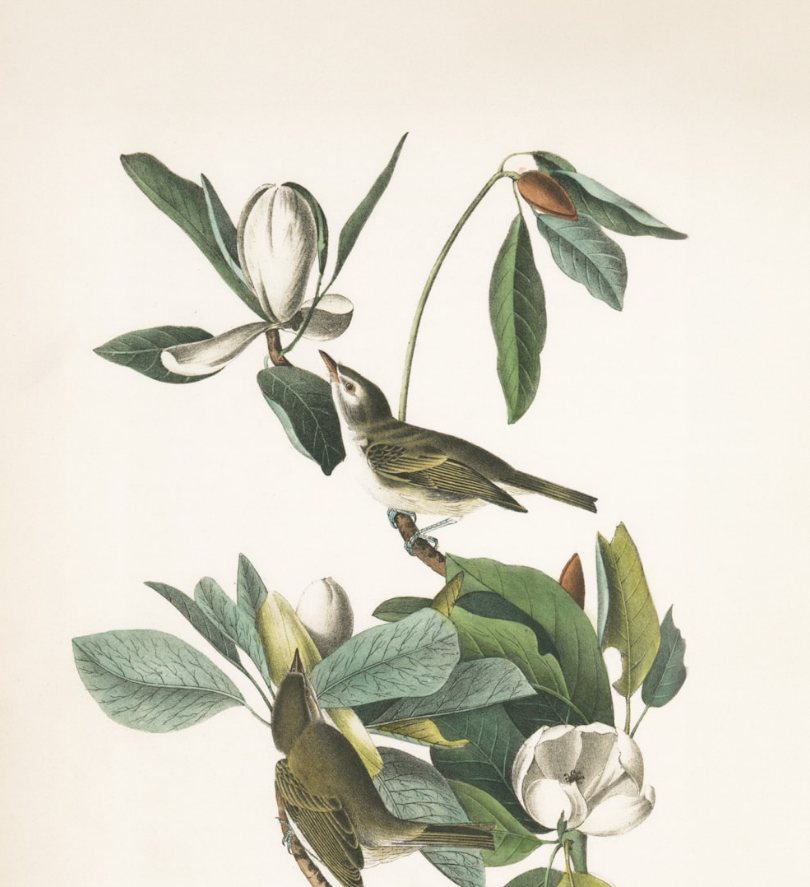 click at bounding box center [405, 608] 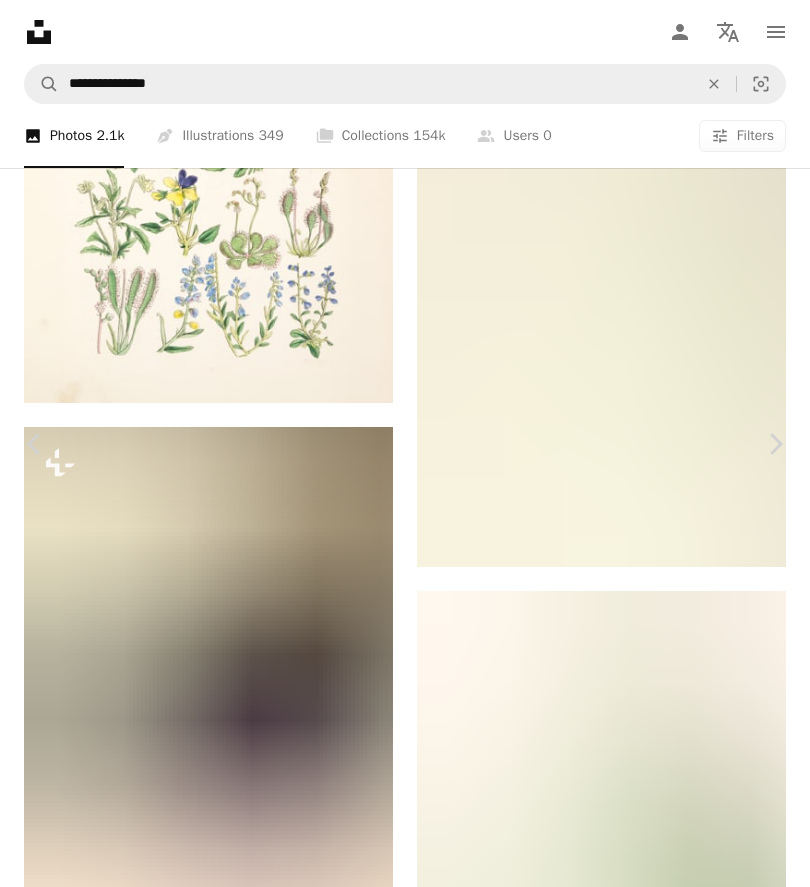 scroll, scrollTop: 78418, scrollLeft: 0, axis: vertical 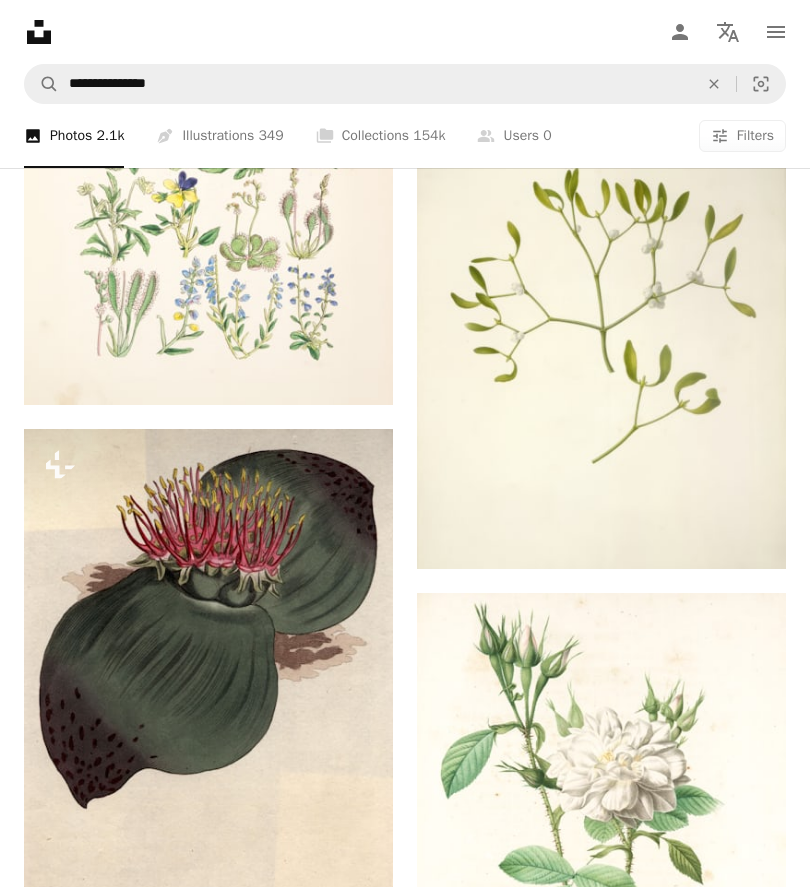 click on "**********" at bounding box center [405, -36485] 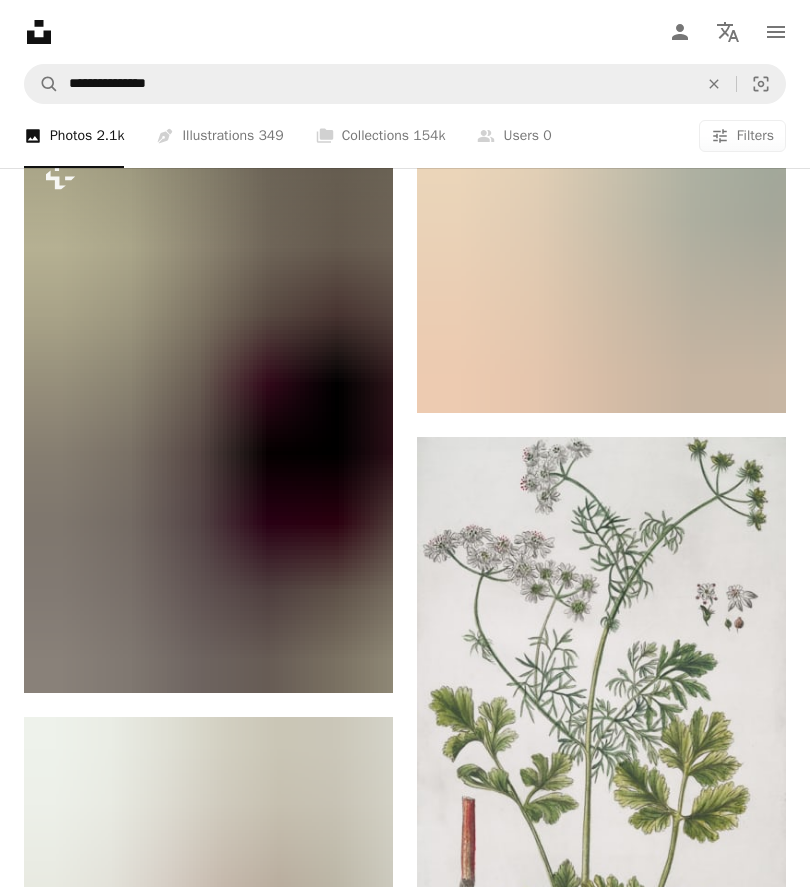 scroll, scrollTop: 197273, scrollLeft: 0, axis: vertical 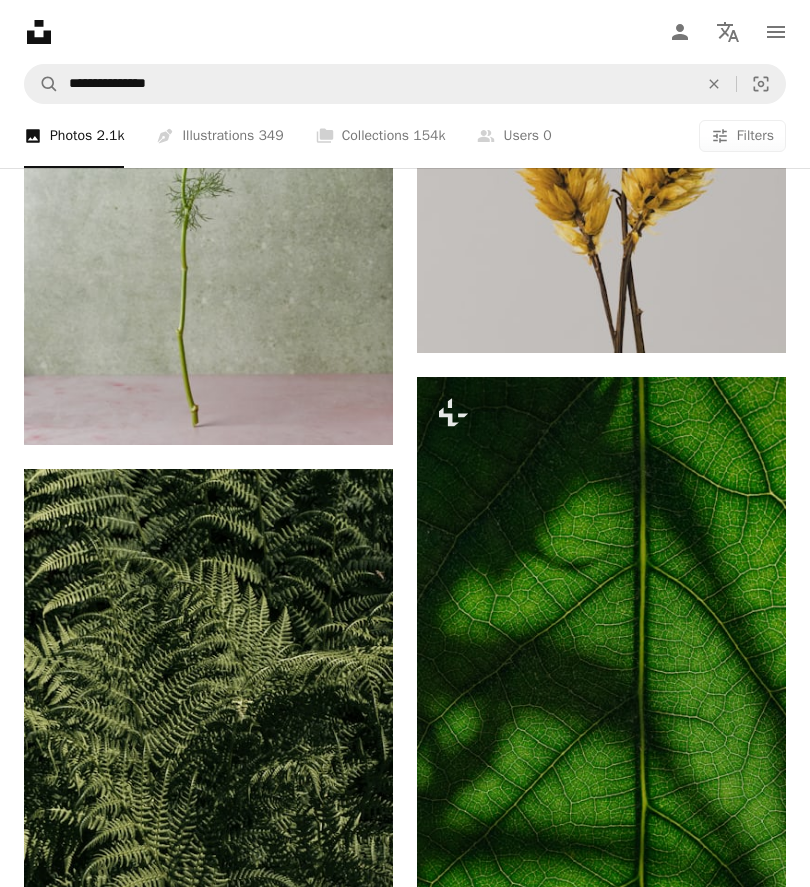 click on "Pen Tool Illustrations   349" at bounding box center (219, 136) 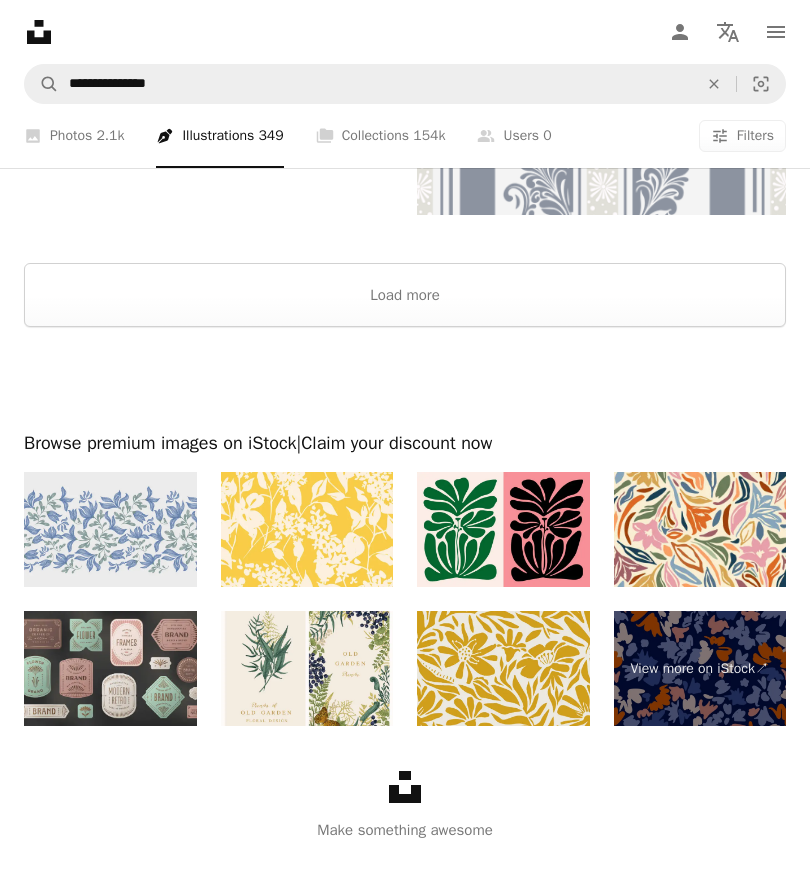 scroll, scrollTop: 0, scrollLeft: 0, axis: both 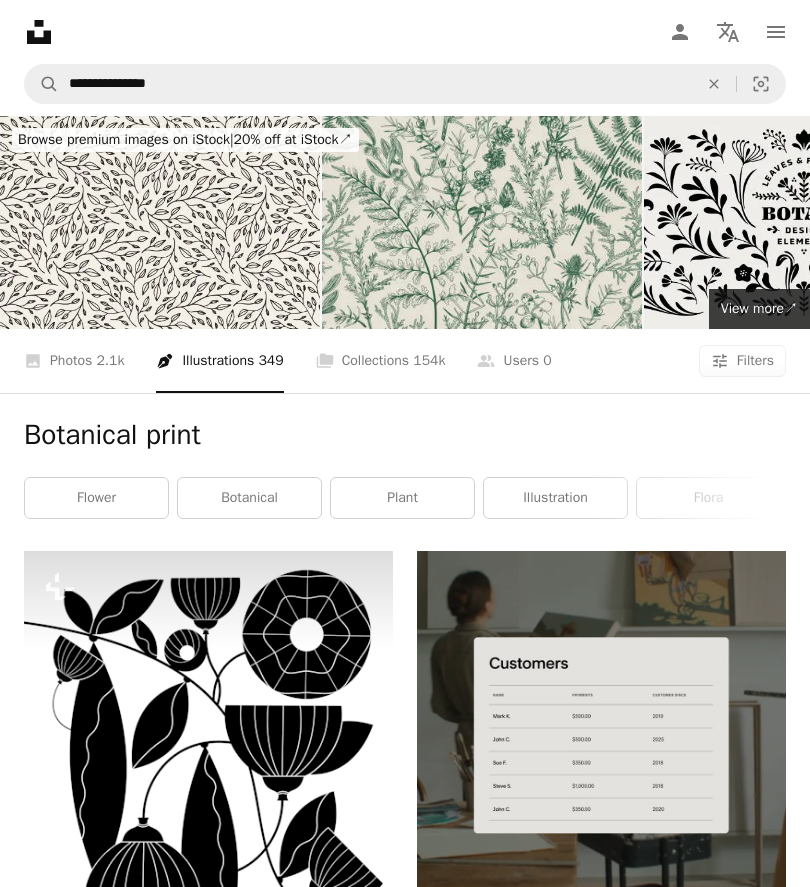 click on "Browse premium images on iStock  |" at bounding box center (126, 139) 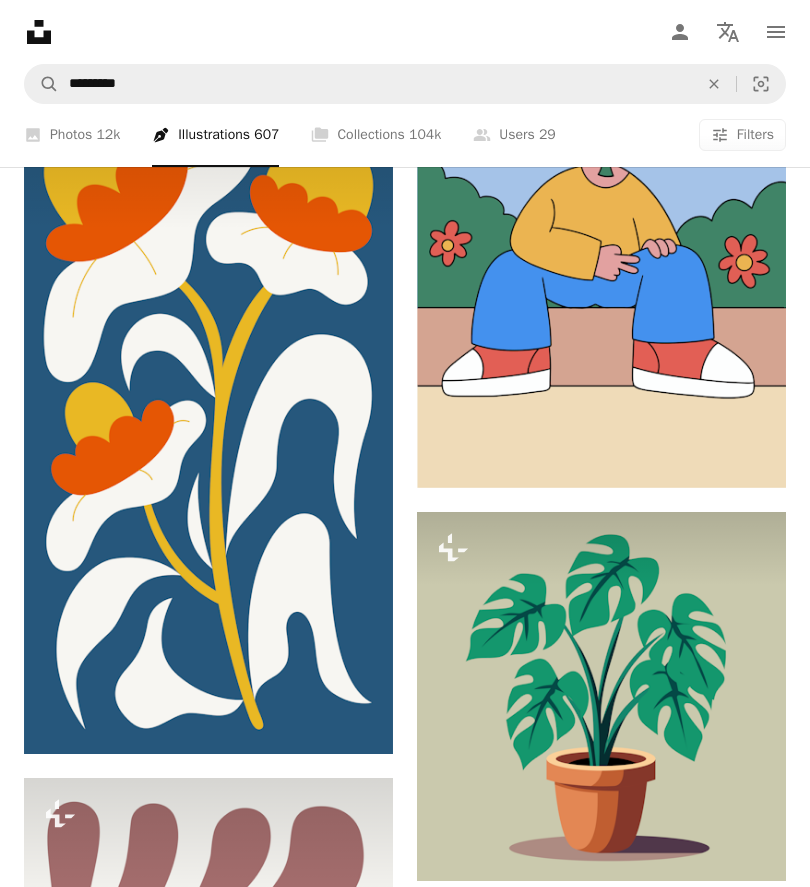 scroll, scrollTop: 1603, scrollLeft: 0, axis: vertical 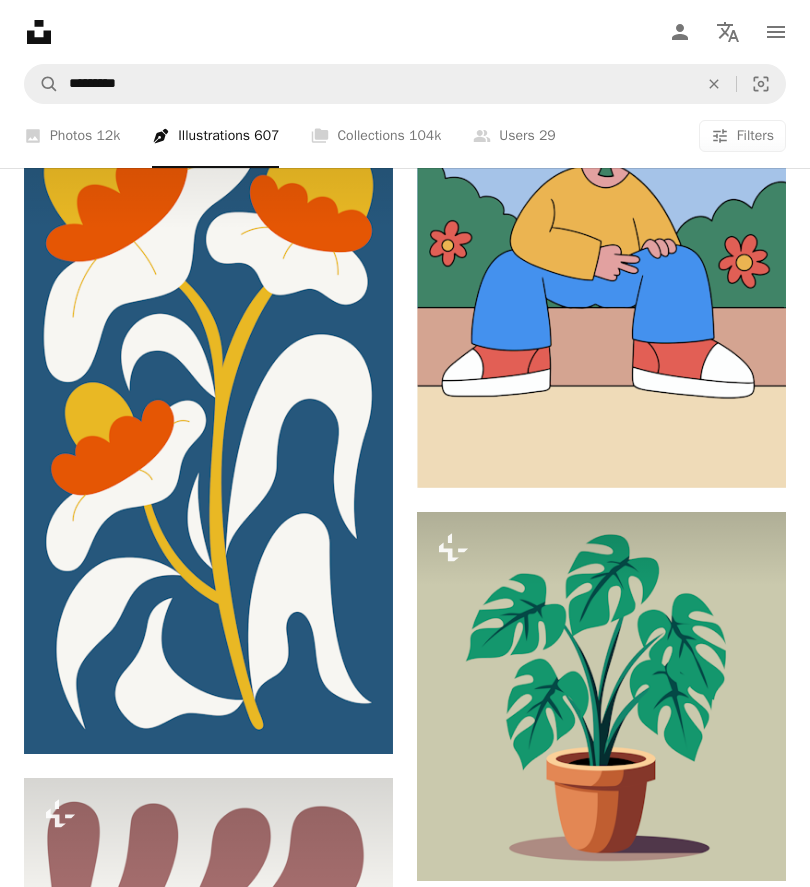 click on "A photo Photos   12k" at bounding box center (72, 136) 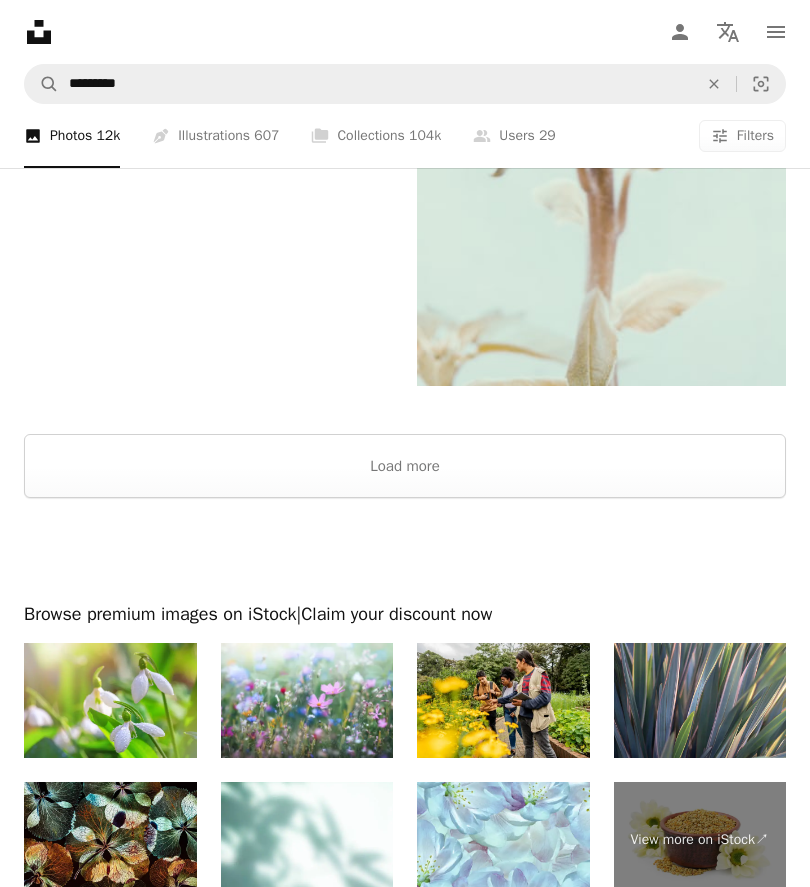 scroll, scrollTop: 6035, scrollLeft: 0, axis: vertical 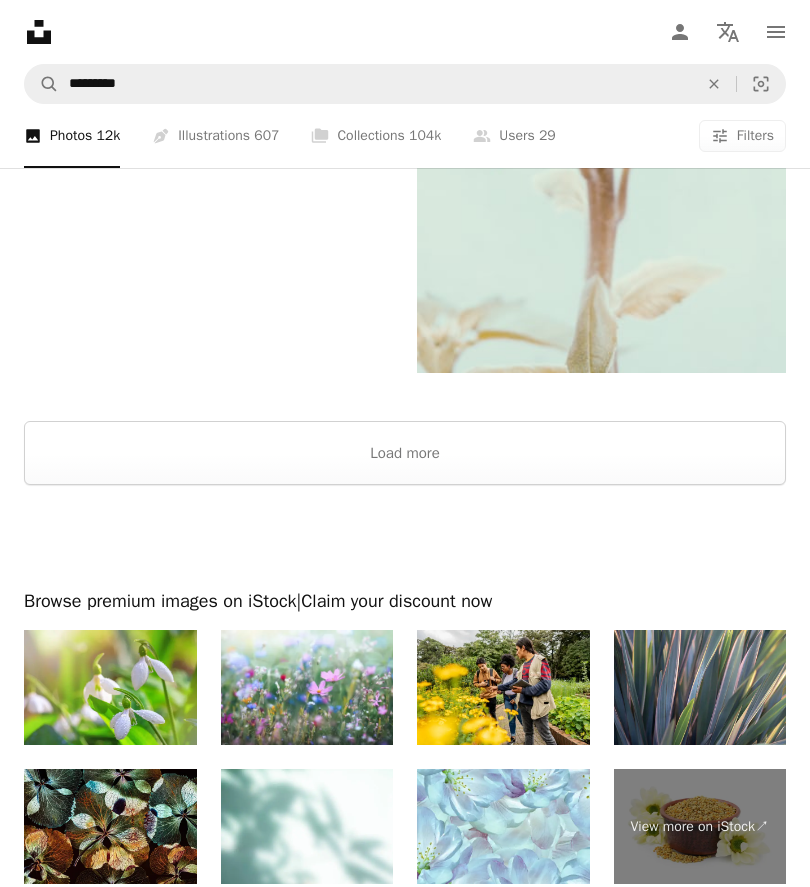 click on "Load more" at bounding box center [405, 453] 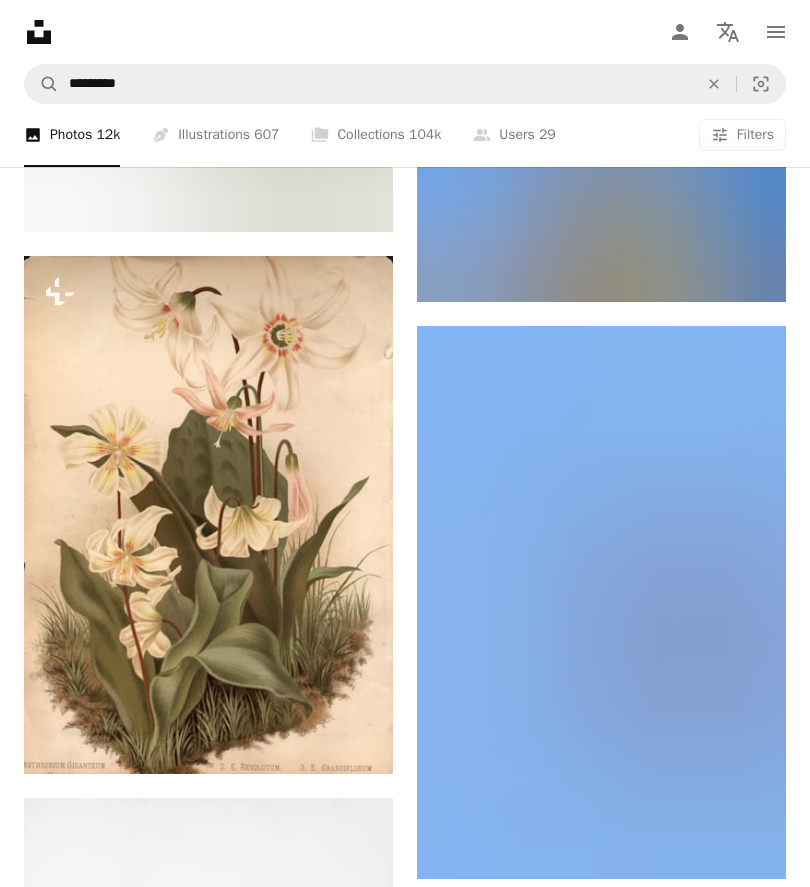 scroll, scrollTop: 130294, scrollLeft: 0, axis: vertical 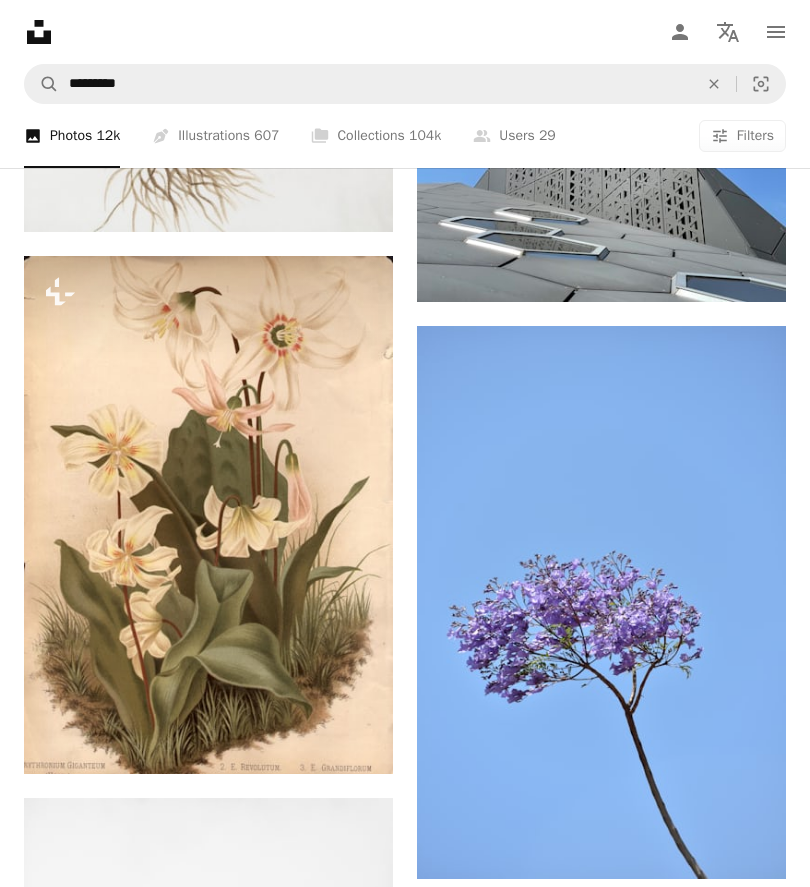 click at bounding box center (208, 515) 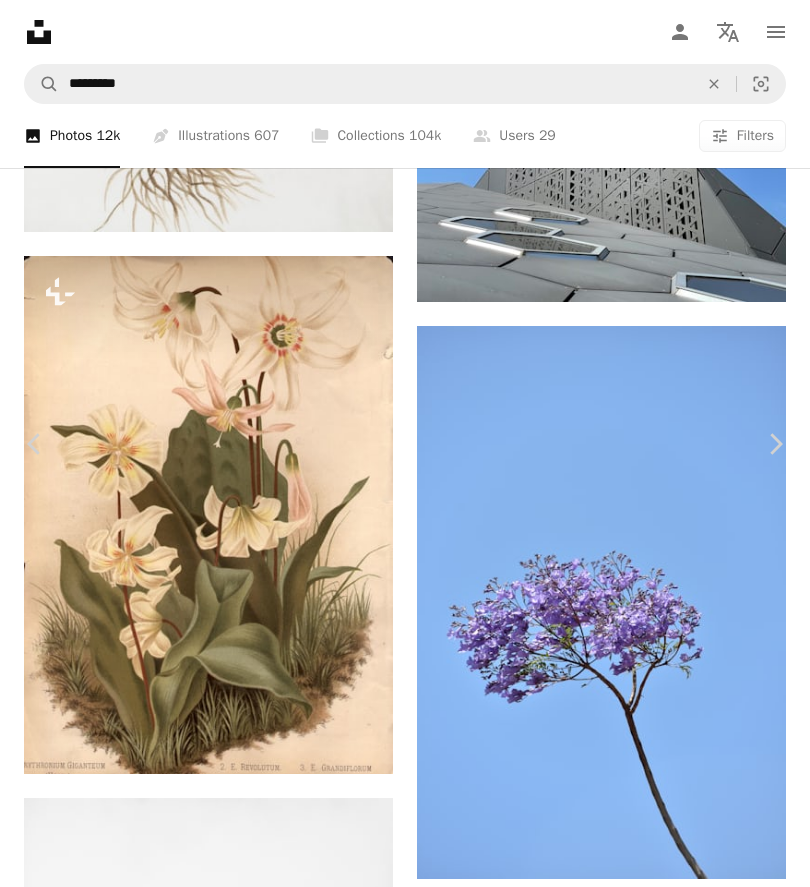 click on "An X shape Chevron left Chevron right Getty Images For  Unsplash+ A heart A plus sign A lock Download Zoom in A forward-right arrow Share More Actions Calendar outlined Published on  October 31, 2022 Safety Licensed under the  Unsplash+ License flower plant illustration flora botanical archival color image botany Creative Commons images Related images Plus sign for Unsplash+ A heart A plus sign Getty Images For  Unsplash+ A lock Download Plus sign for Unsplash+ A heart A plus sign Getty Images For  Unsplash+ A lock Download Plus sign for Unsplash+ A heart A plus sign Getty Images For  Unsplash+ A lock Download Plus sign for Unsplash+ A heart A plus sign Getty Images For  Unsplash+ A lock Download Plus sign for Unsplash+ A heart A plus sign Getty Images For  Unsplash+ A lock Download Plus sign for Unsplash+ A heart A plus sign Getty Images For  Unsplash+ A lock Download Plus sign for Unsplash+ A heart A plus sign For  For" at bounding box center [405, 7274] 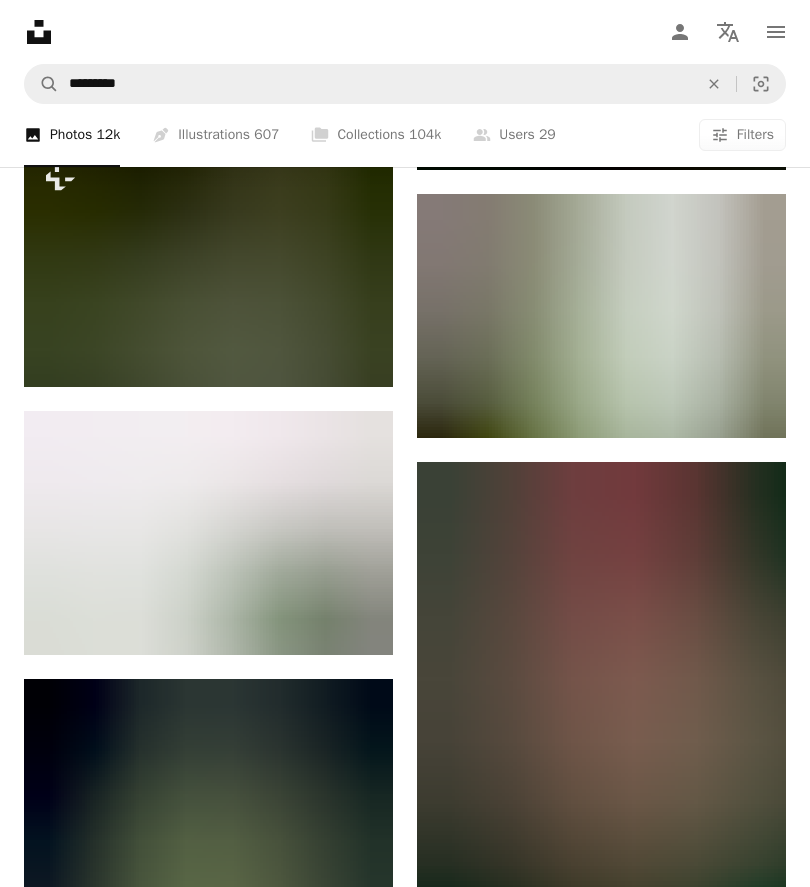 scroll, scrollTop: 178243, scrollLeft: 0, axis: vertical 